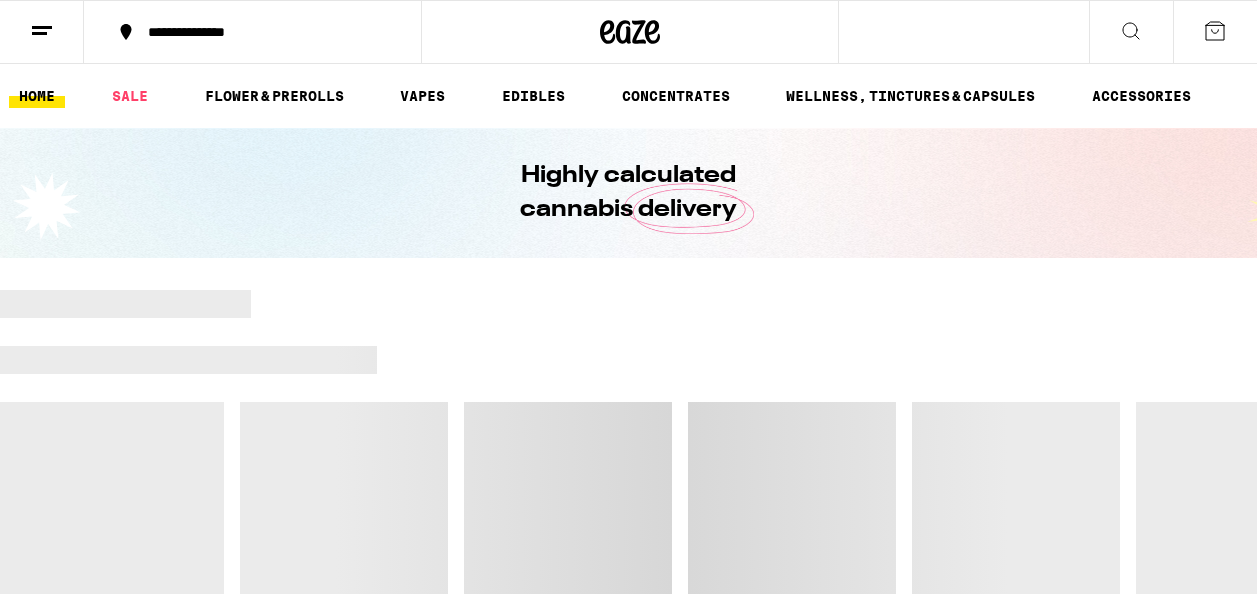 scroll, scrollTop: 0, scrollLeft: 0, axis: both 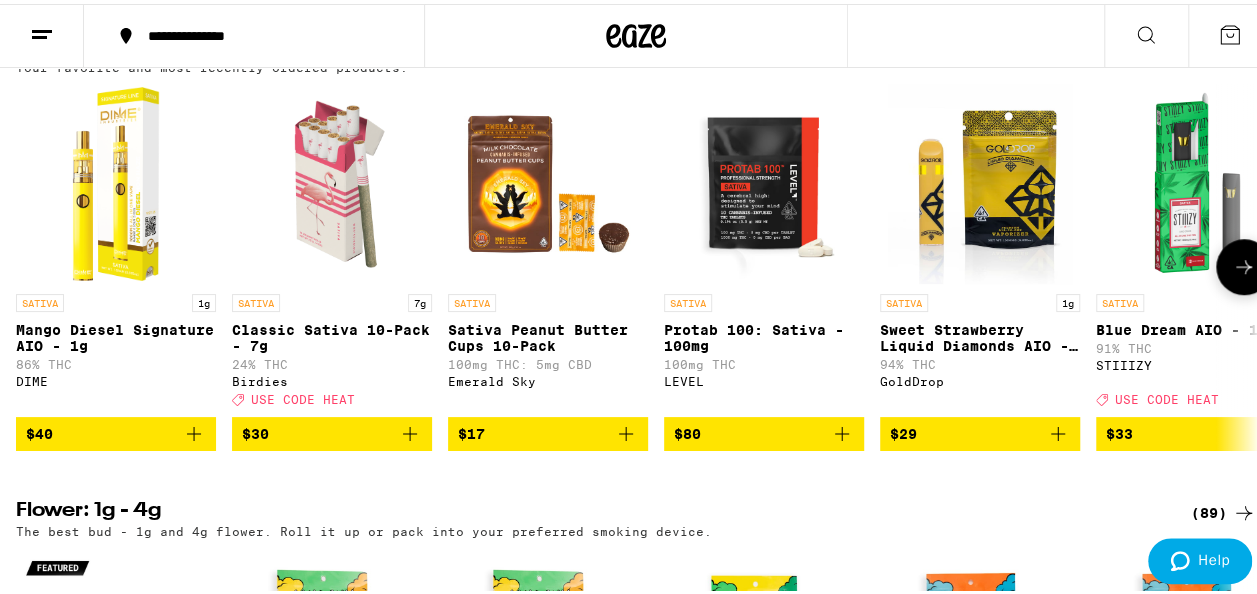 click 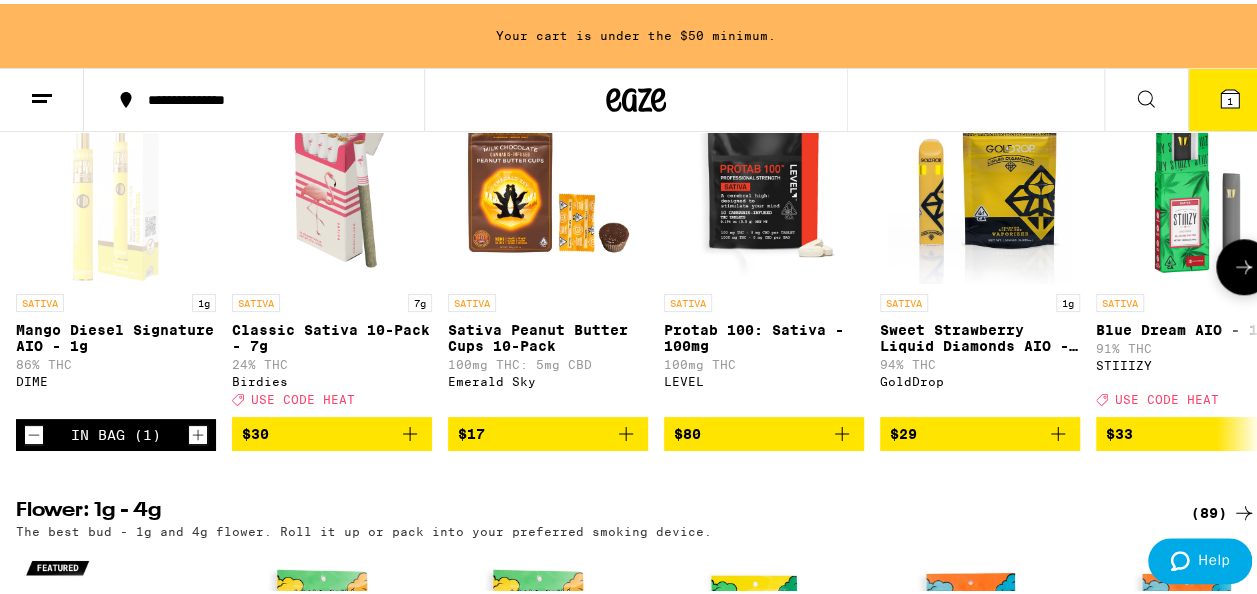 click 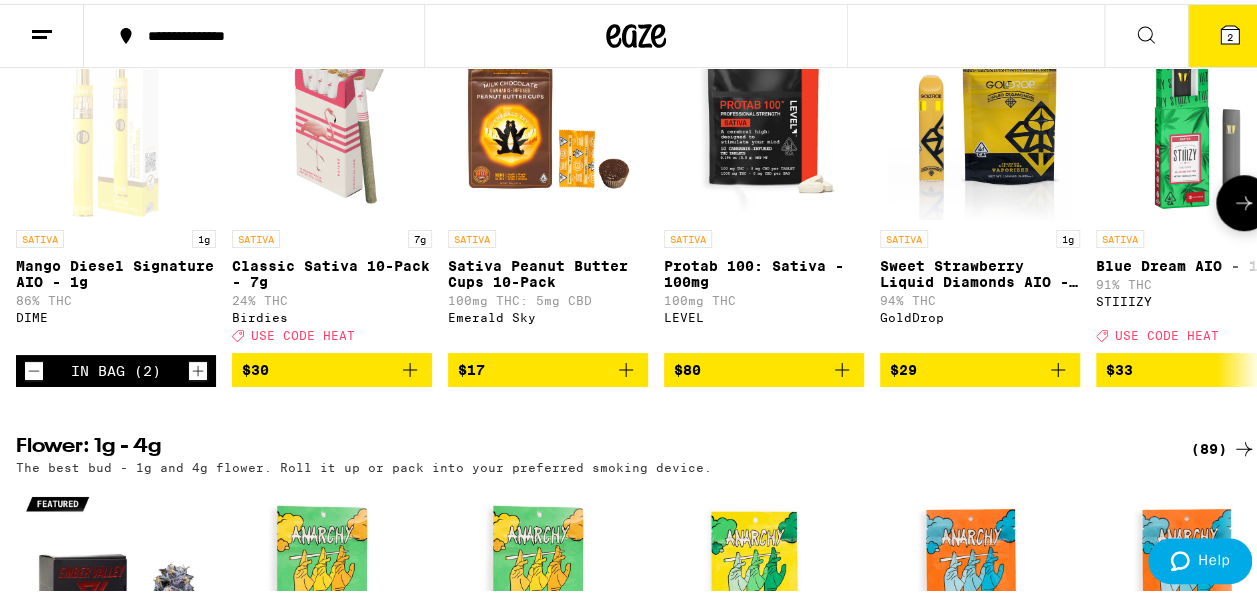scroll, scrollTop: 720, scrollLeft: 0, axis: vertical 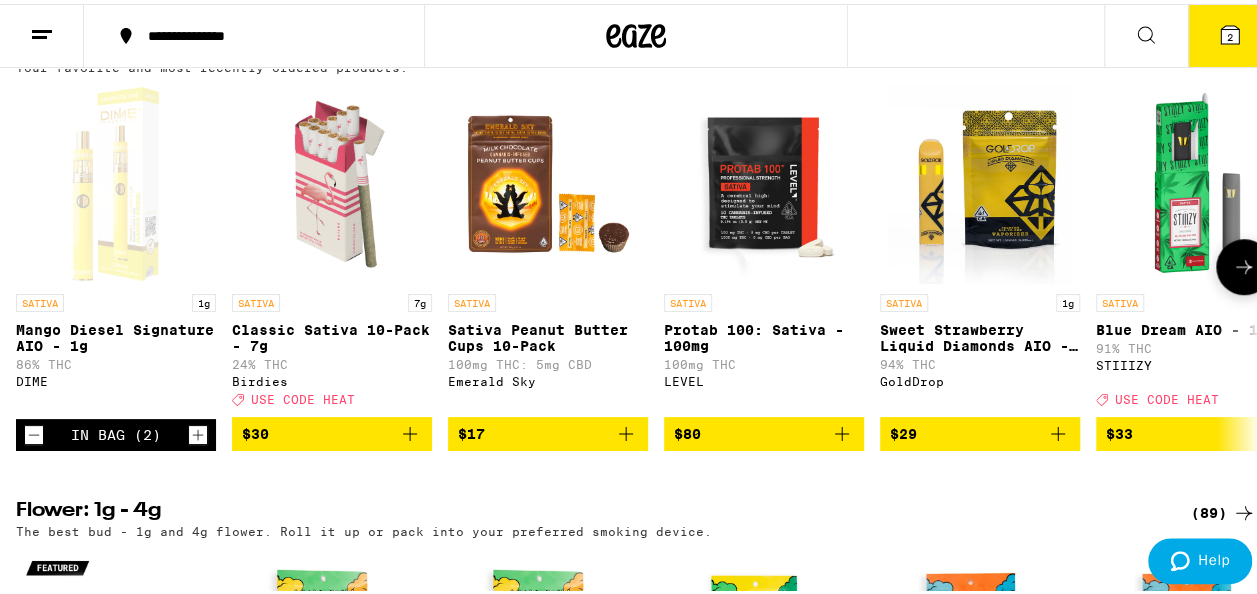 click 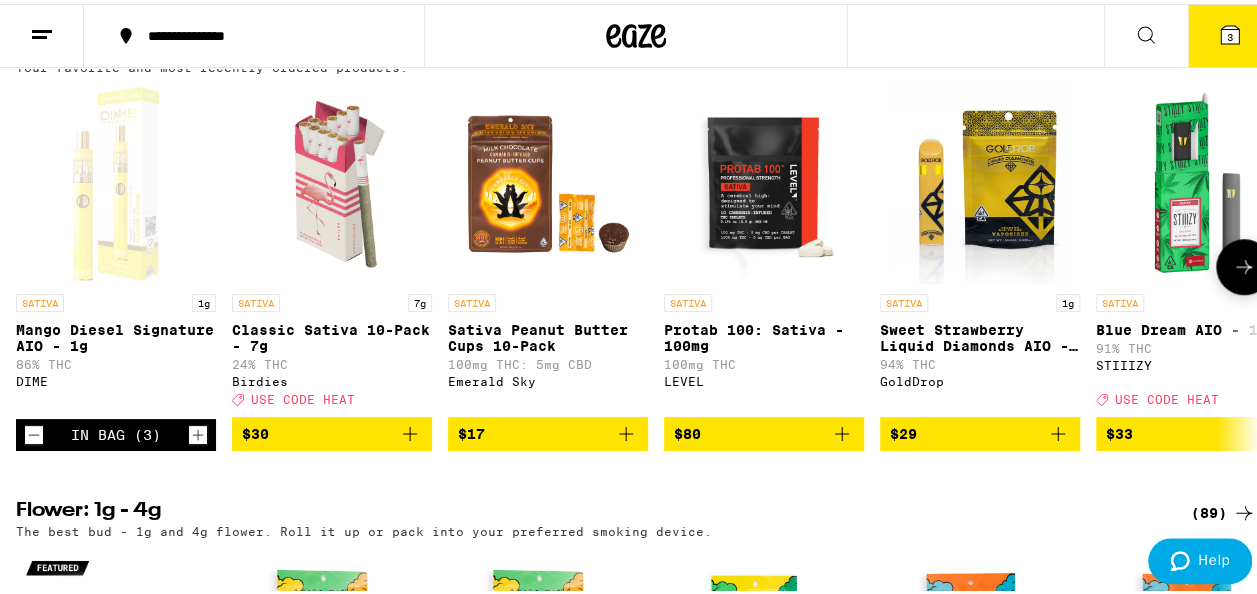 click 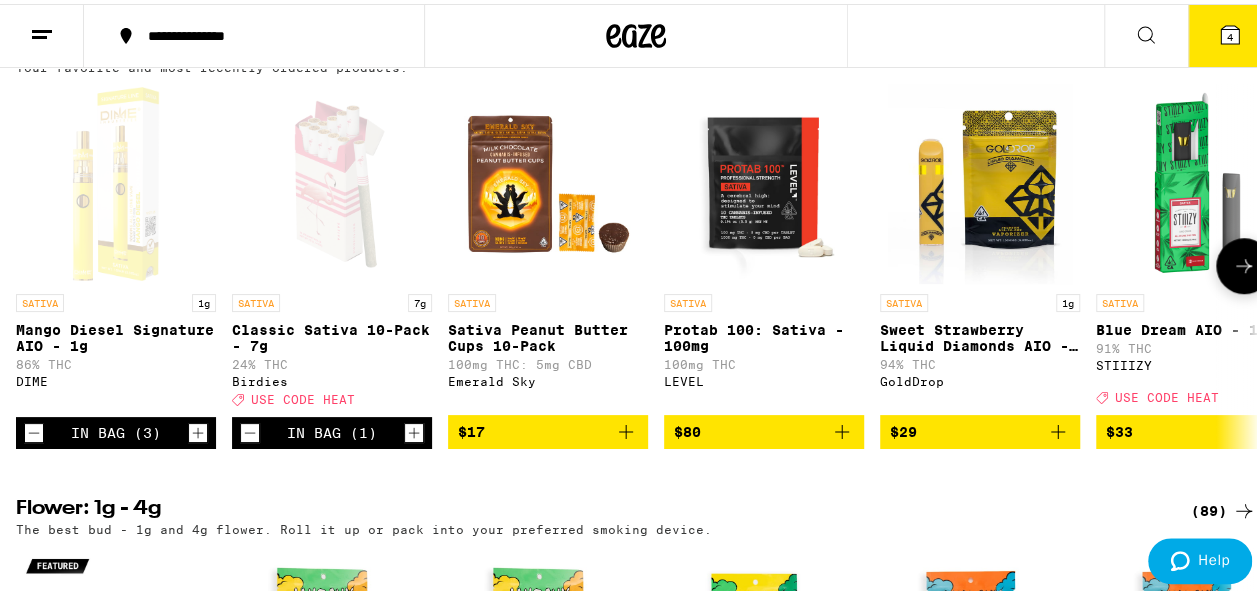 click 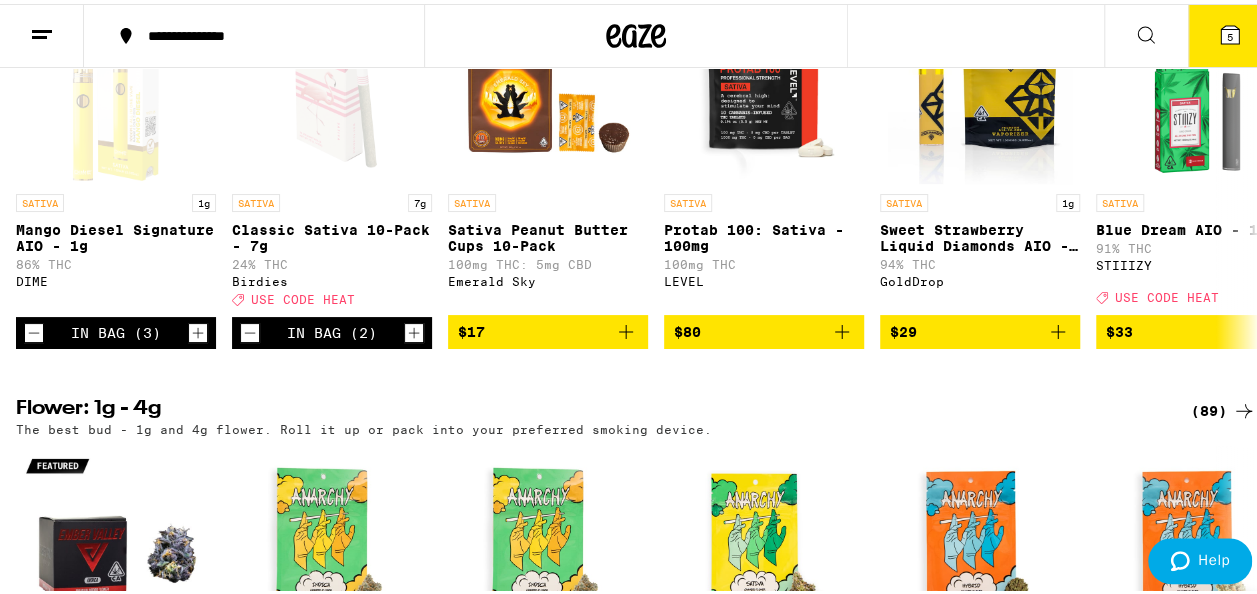 type 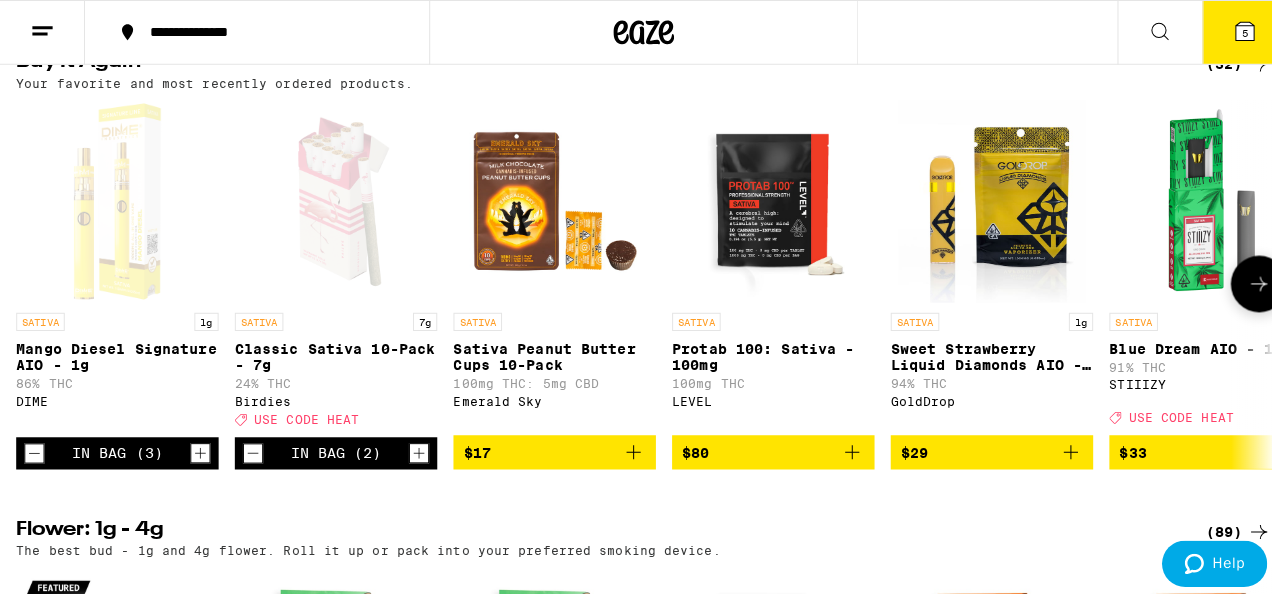 scroll, scrollTop: 732, scrollLeft: 0, axis: vertical 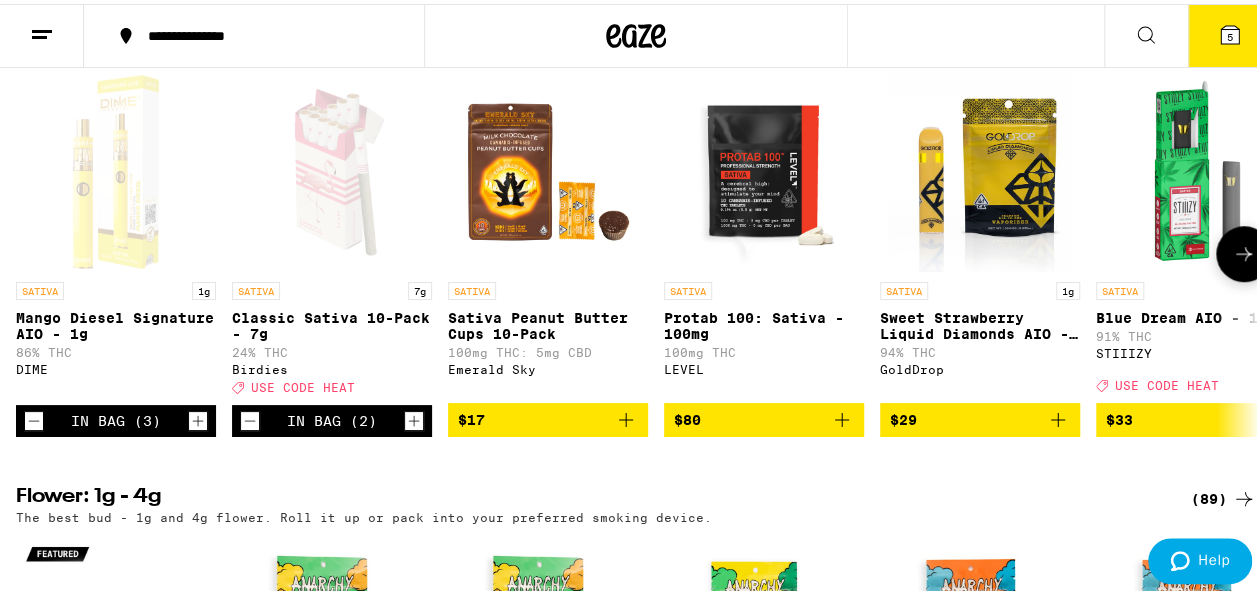 click 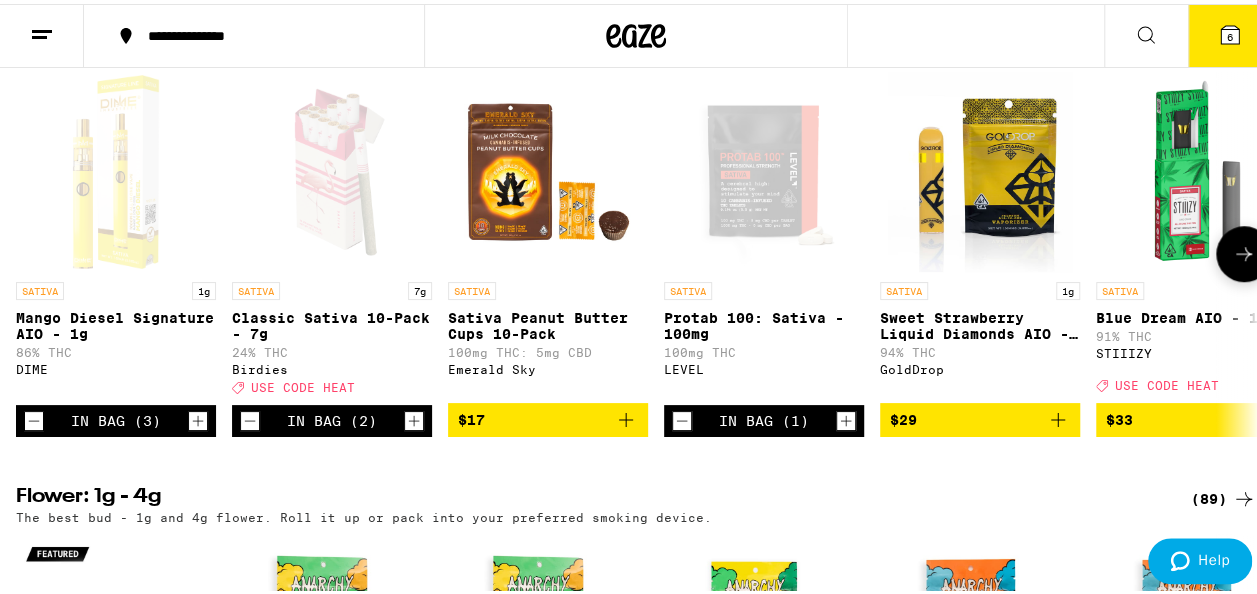 click on "In Bag (1)" at bounding box center (764, 417) 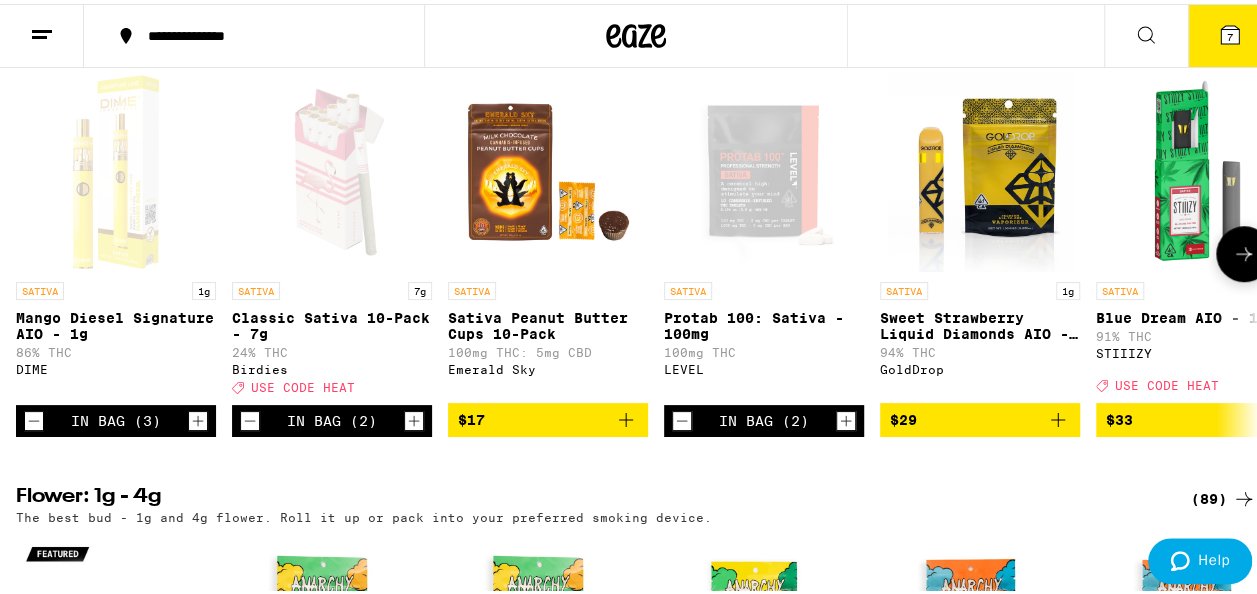 click 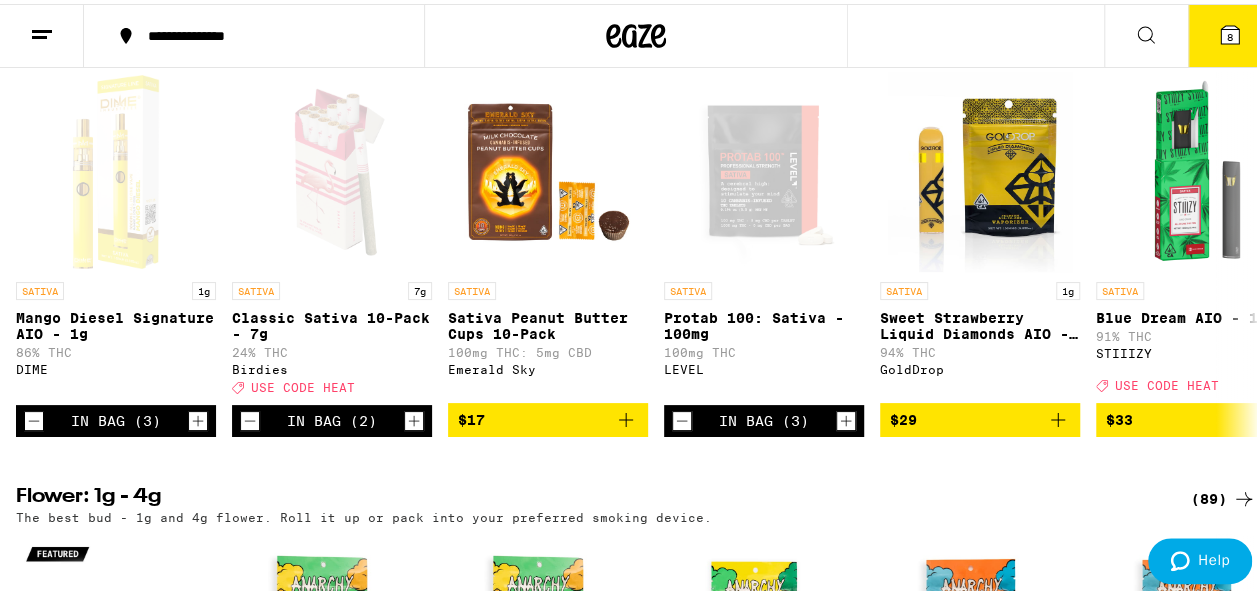 click 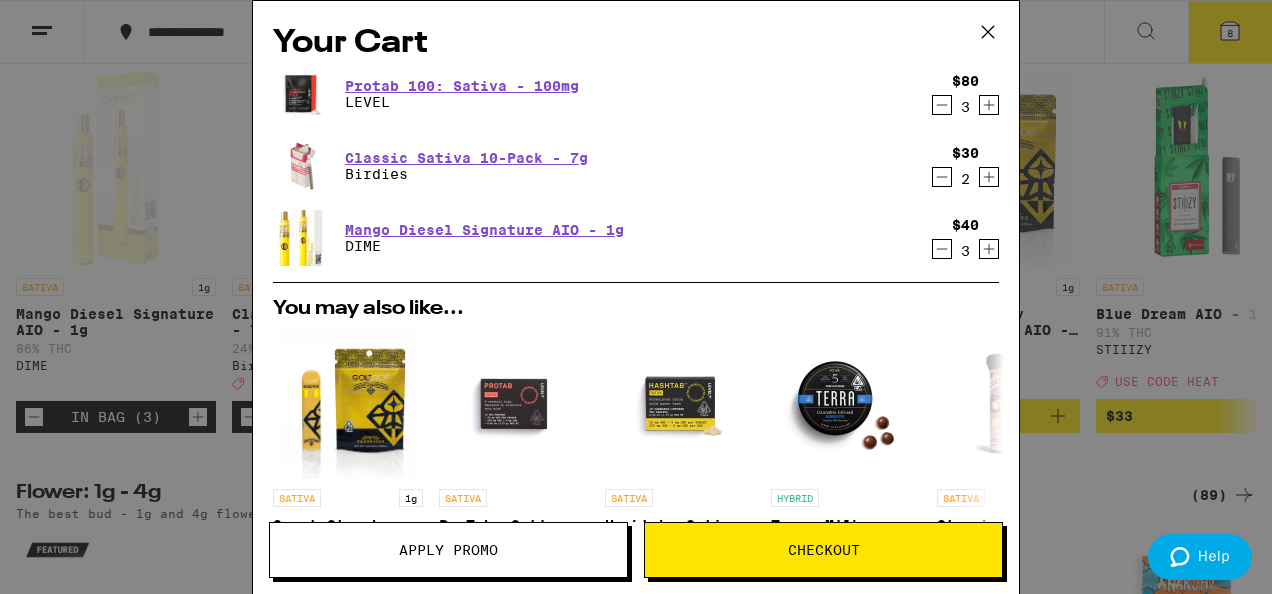 click on "Checkout" at bounding box center [824, 550] 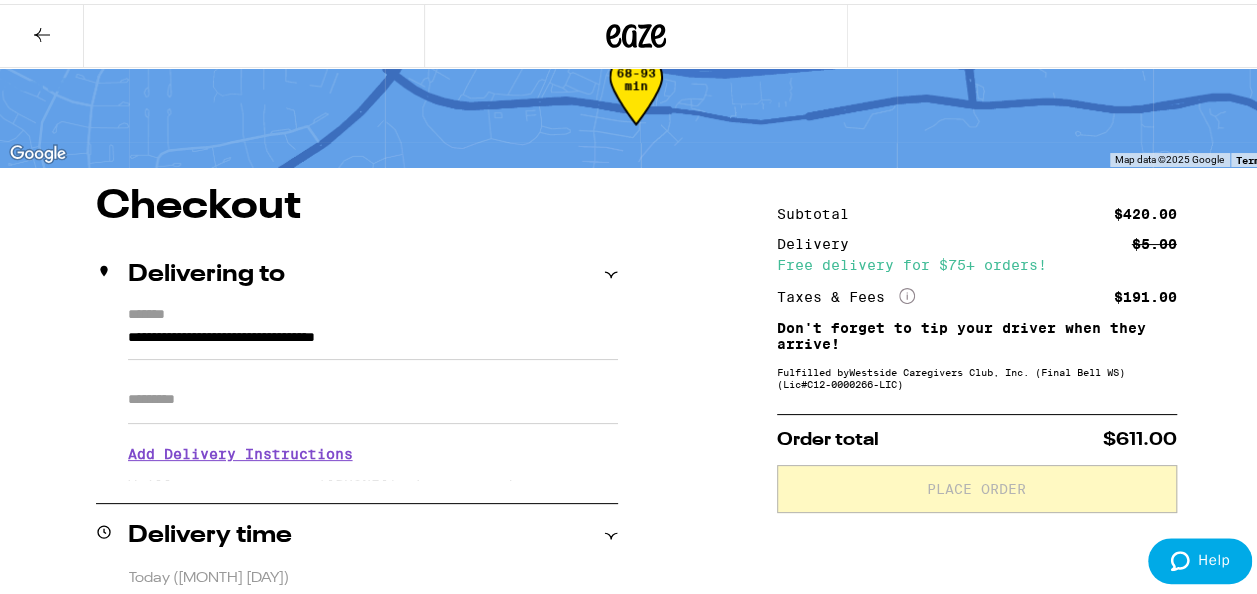 scroll, scrollTop: 34, scrollLeft: 0, axis: vertical 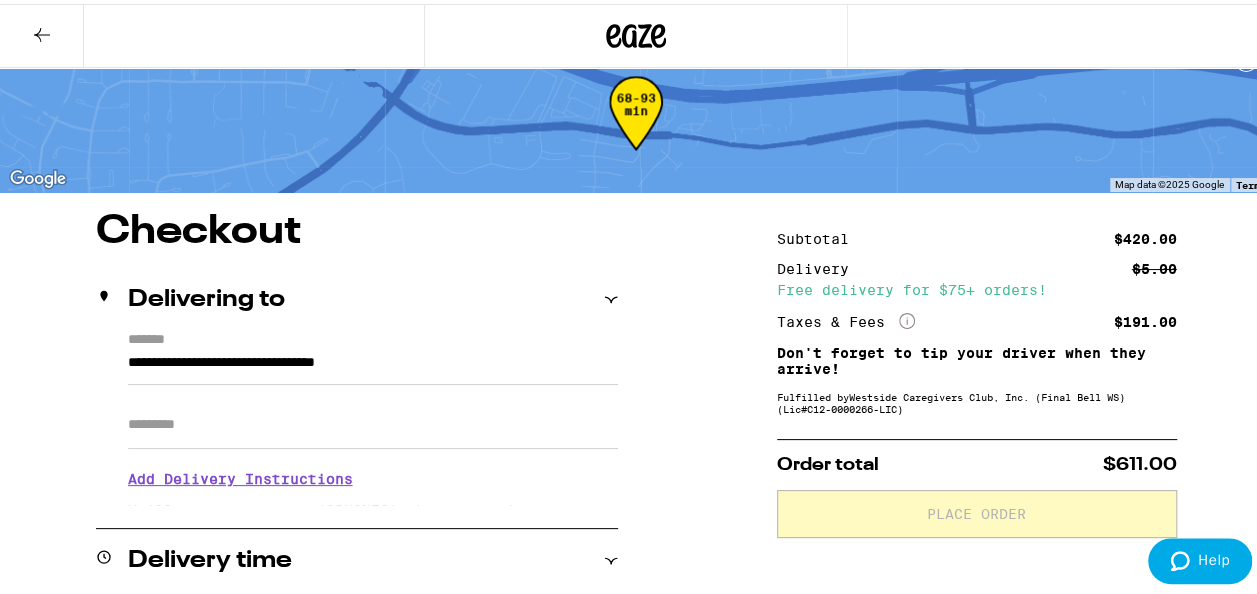 click 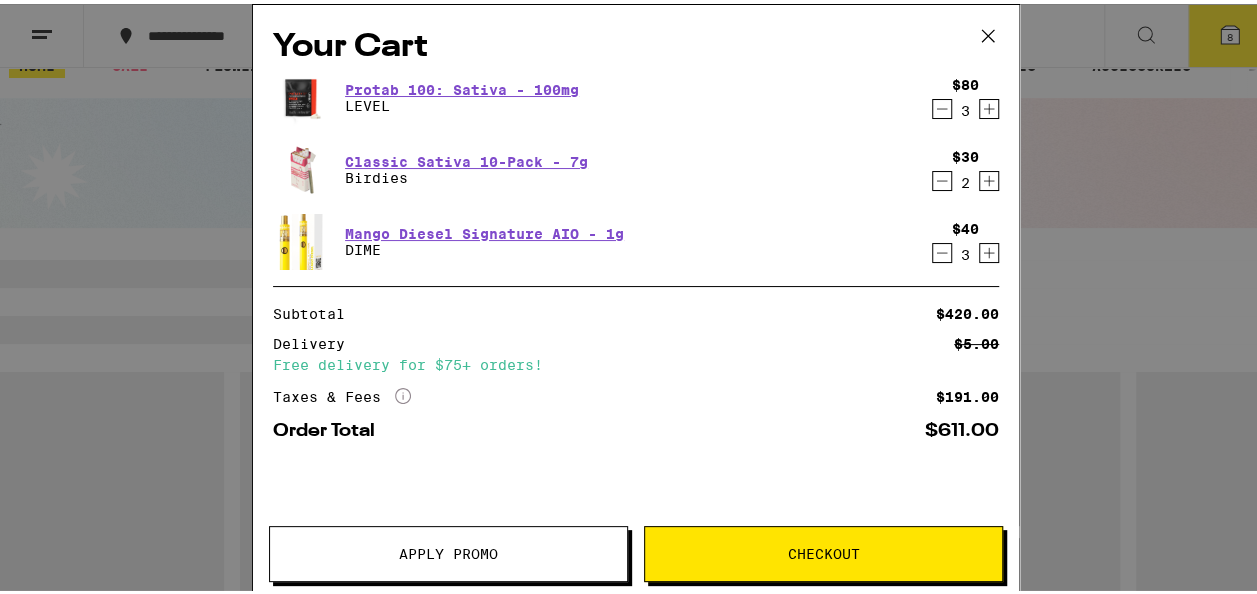 scroll, scrollTop: 0, scrollLeft: 0, axis: both 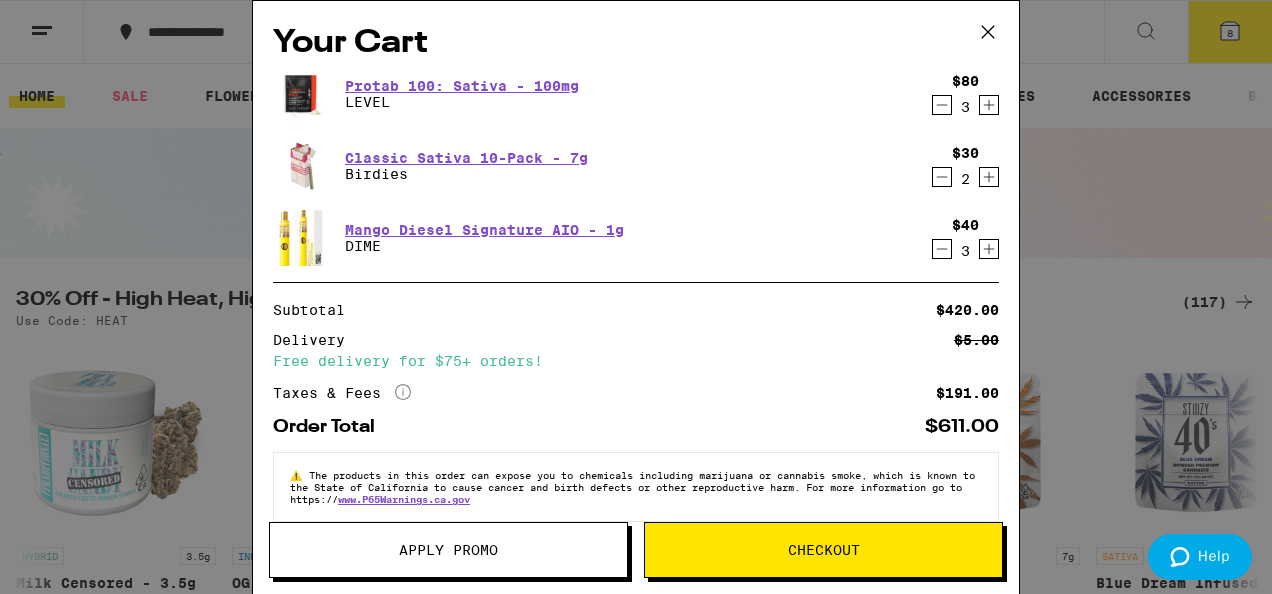 click 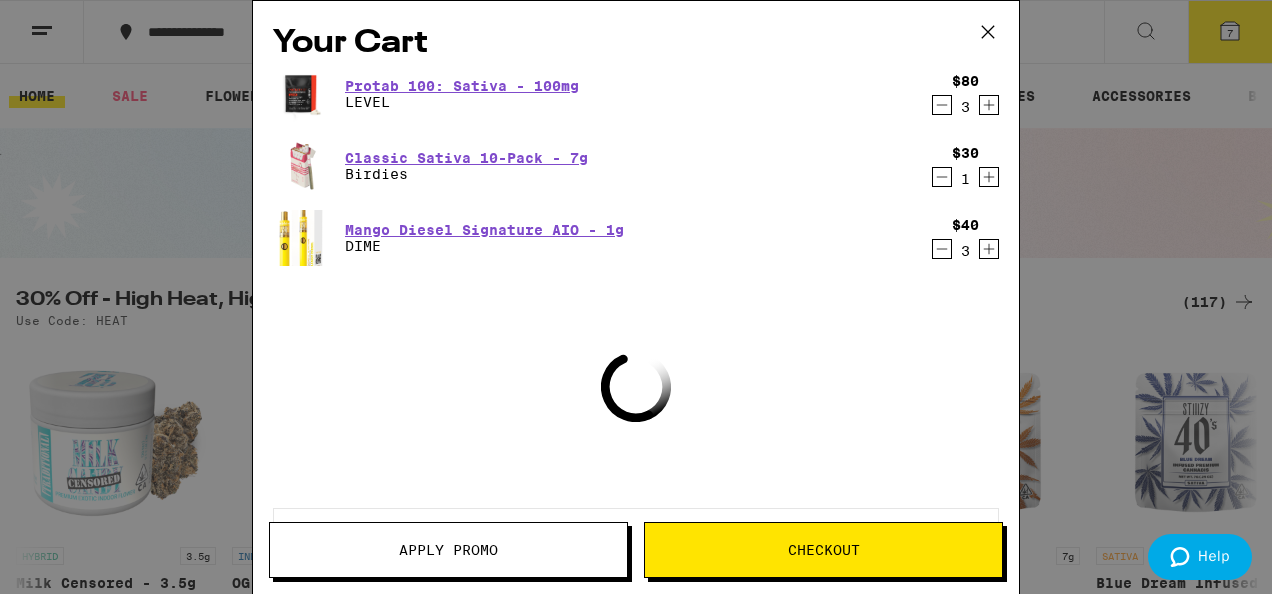 click 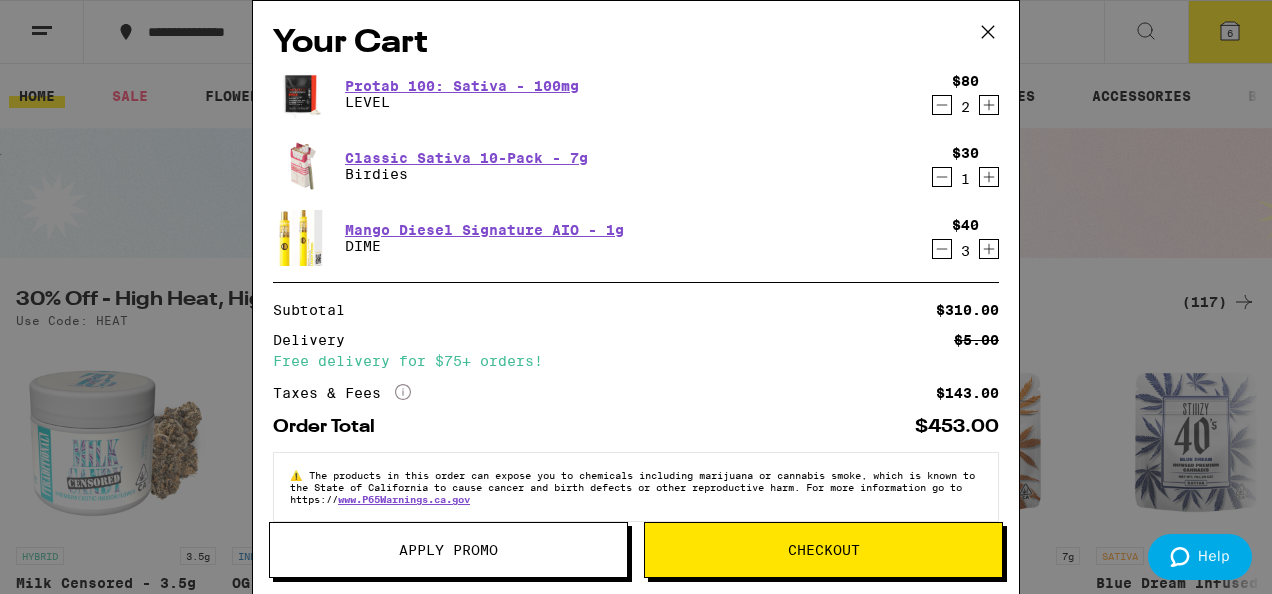 click 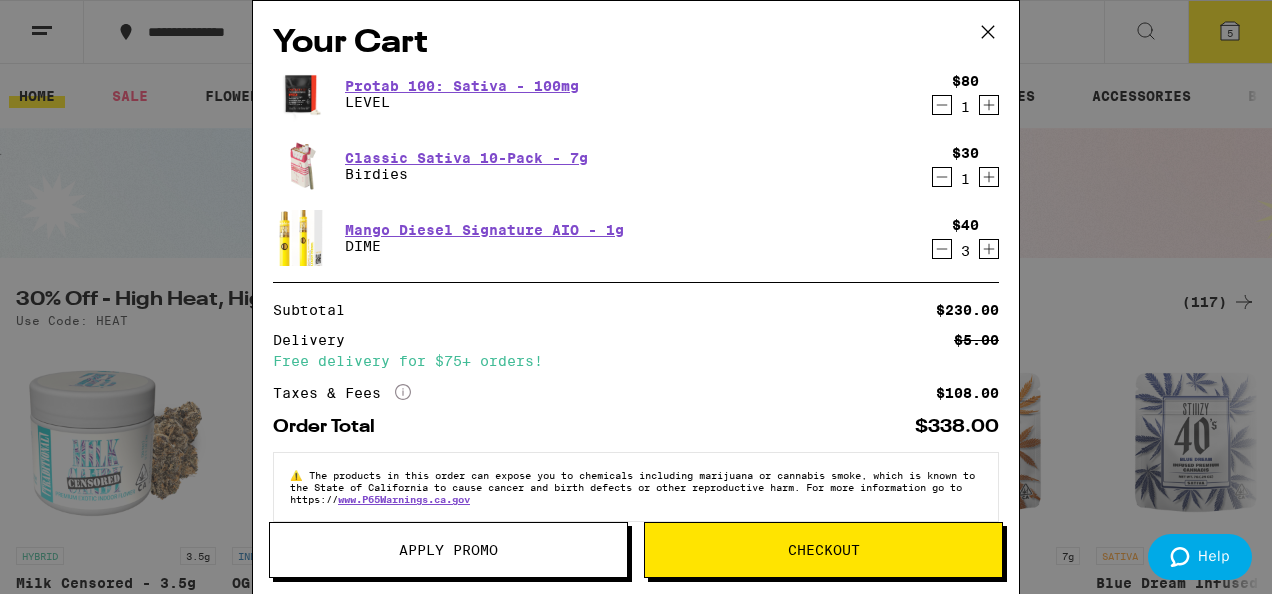 click 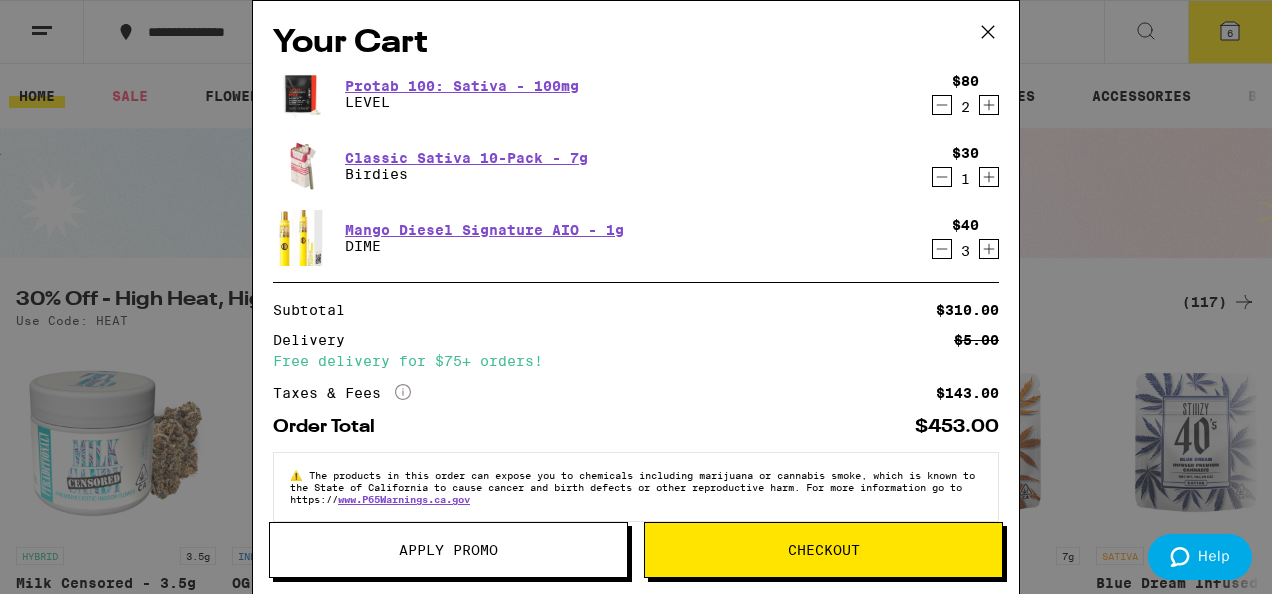 click on "Checkout" at bounding box center (823, 550) 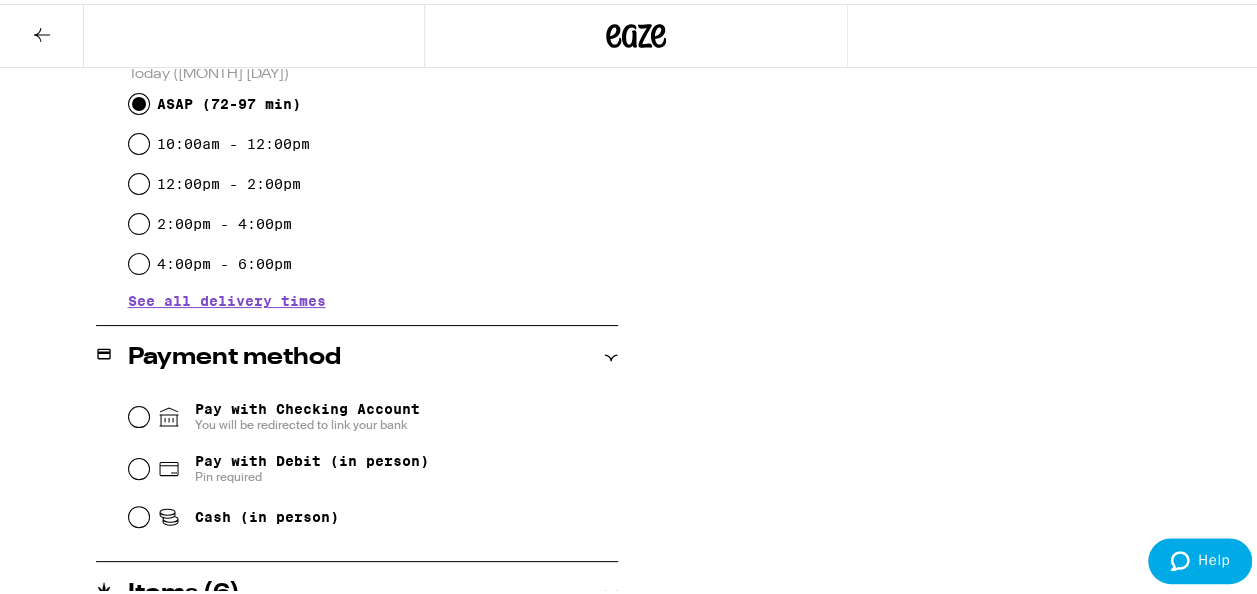 scroll, scrollTop: 576, scrollLeft: 0, axis: vertical 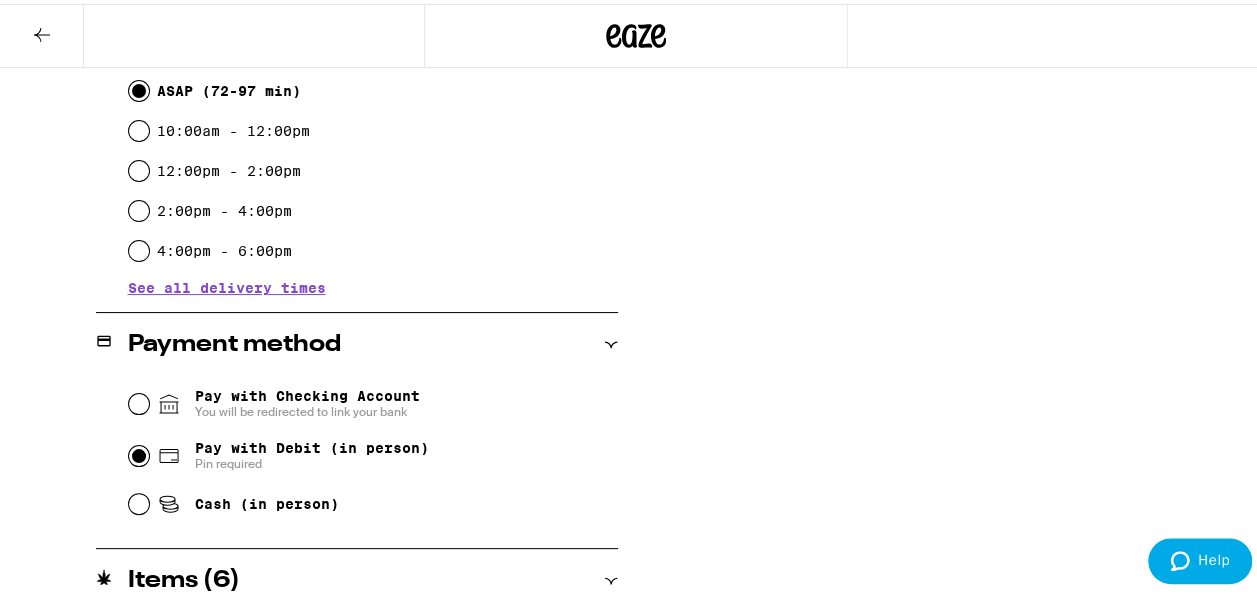 click on "Pay with Debit (in person) Pin required" at bounding box center (139, 452) 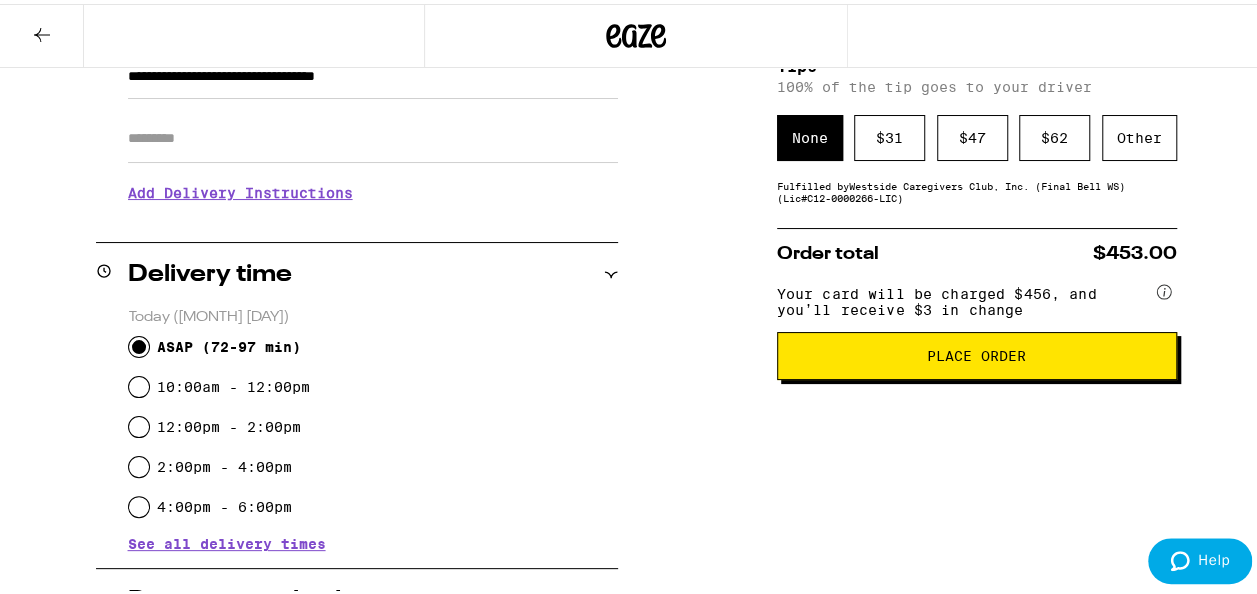 scroll, scrollTop: 318, scrollLeft: 0, axis: vertical 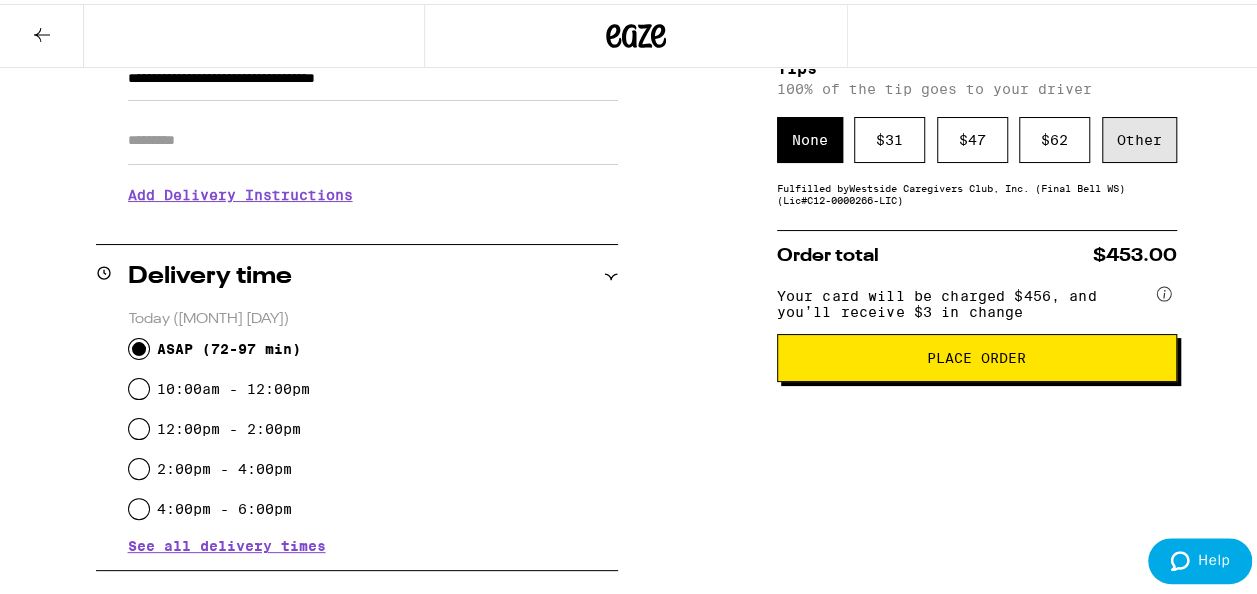 click on "Other" at bounding box center (1139, 136) 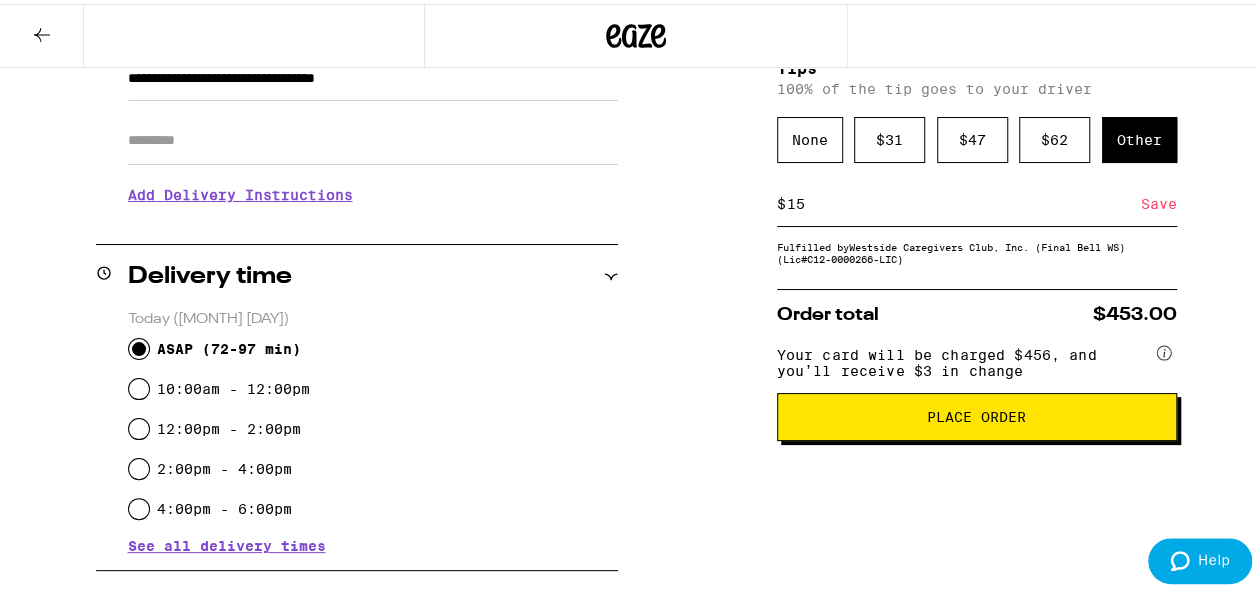 type on "15" 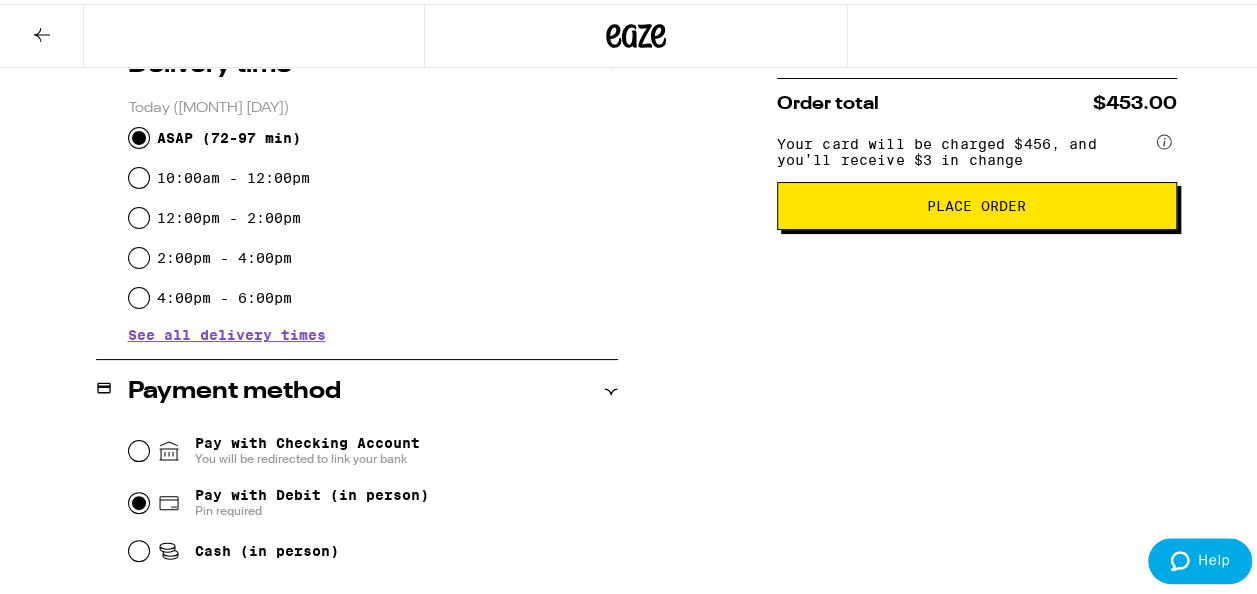 scroll, scrollTop: 530, scrollLeft: 0, axis: vertical 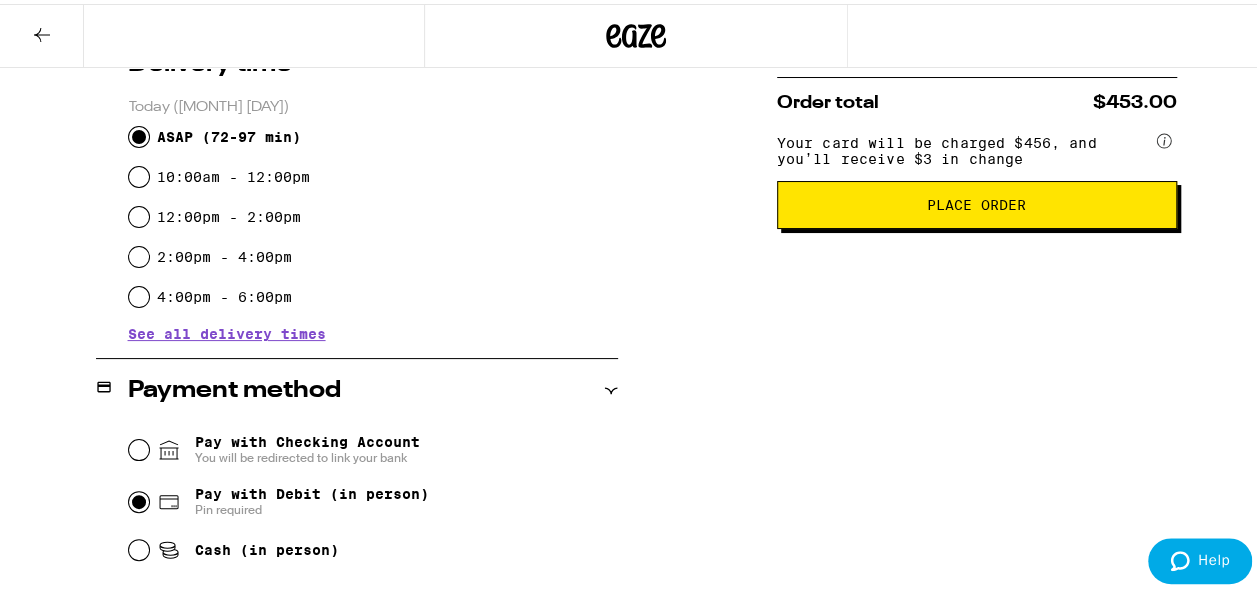 click on "Place Order" at bounding box center [977, 201] 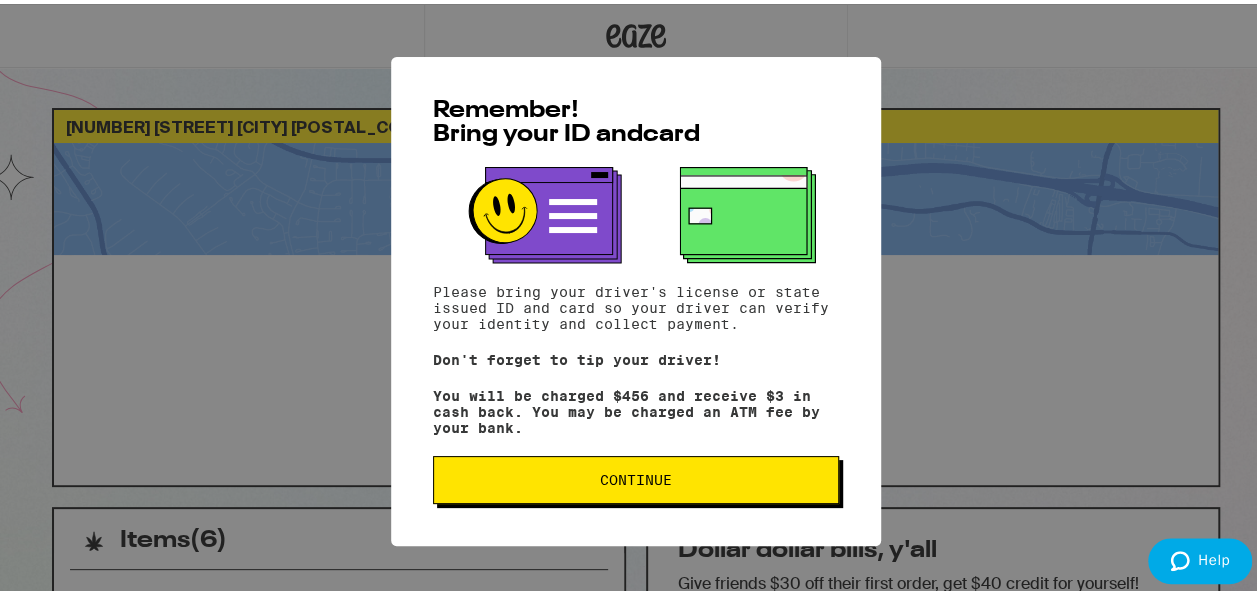 click on "Continue" at bounding box center (636, 476) 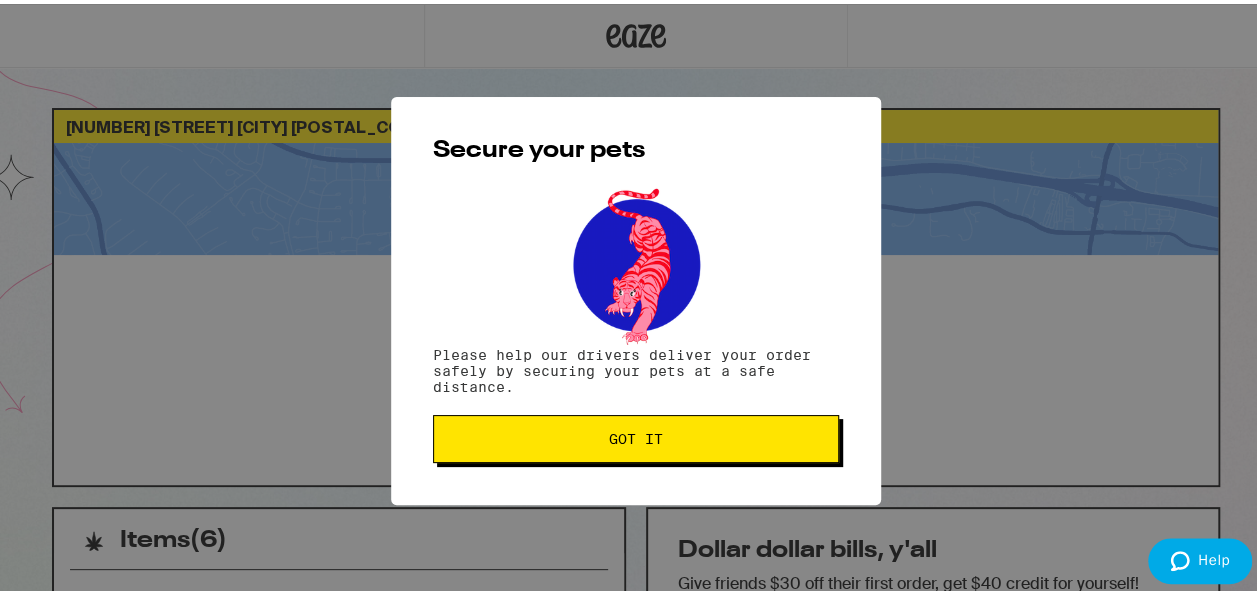 click on "Got it" at bounding box center (636, 435) 